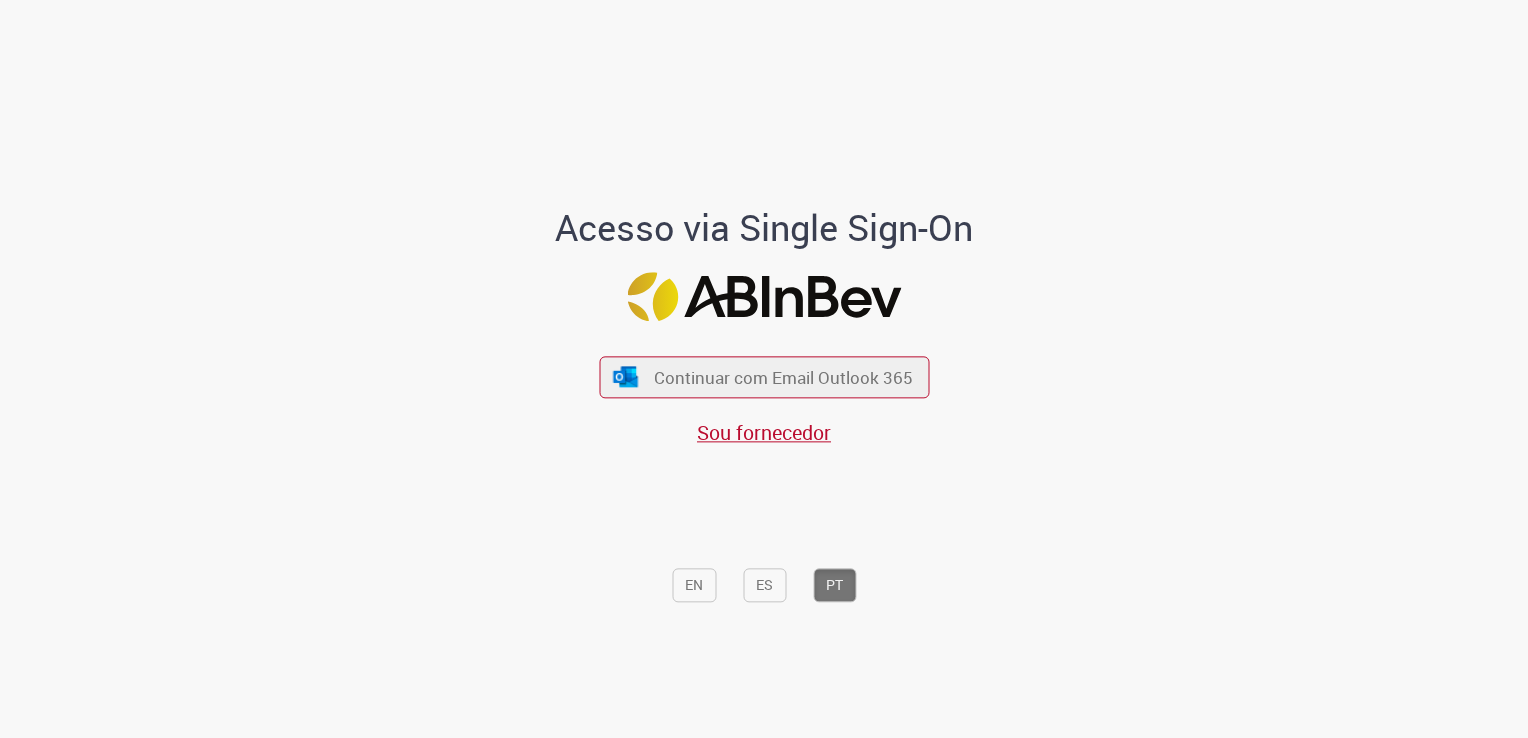 scroll, scrollTop: 0, scrollLeft: 0, axis: both 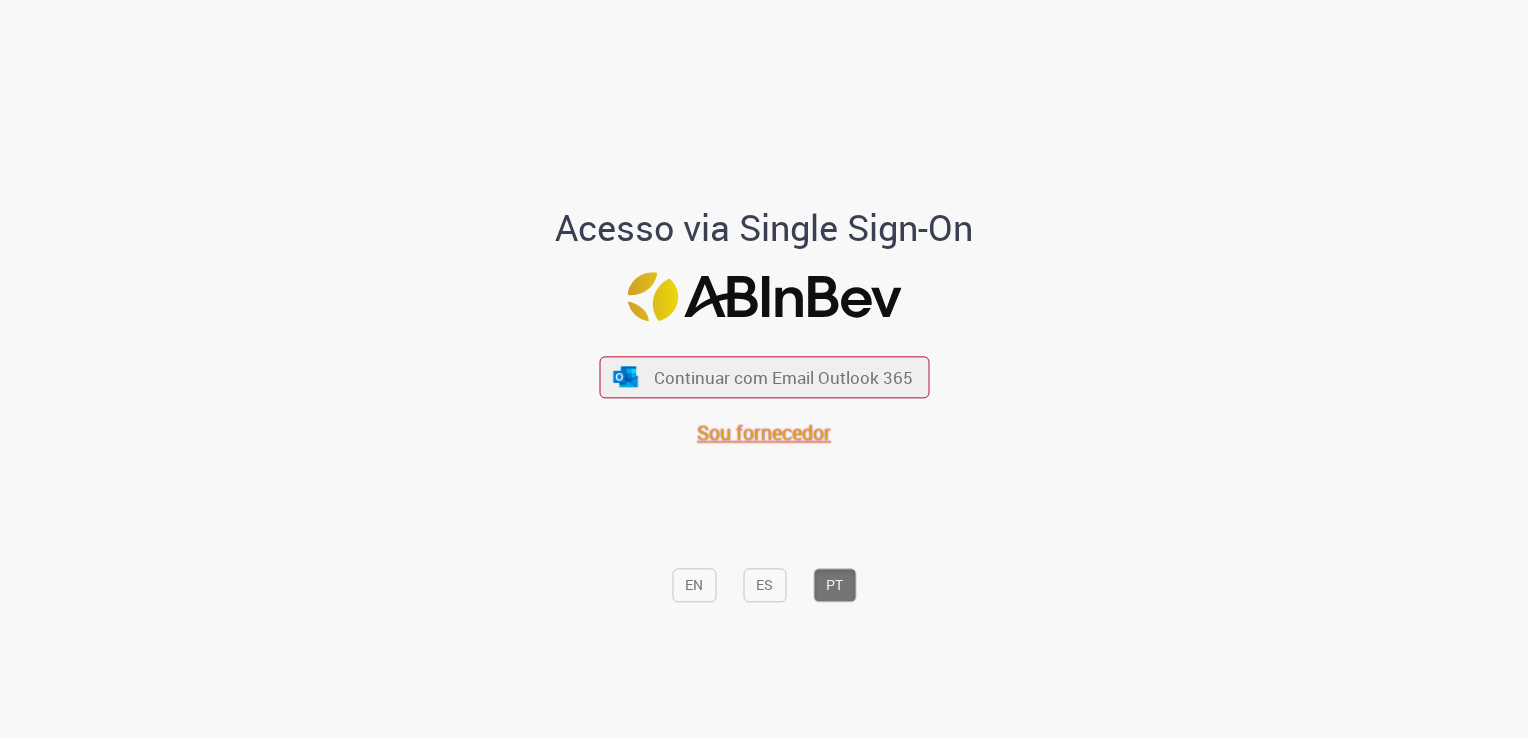 click on "Sou fornecedor" at bounding box center [764, 432] 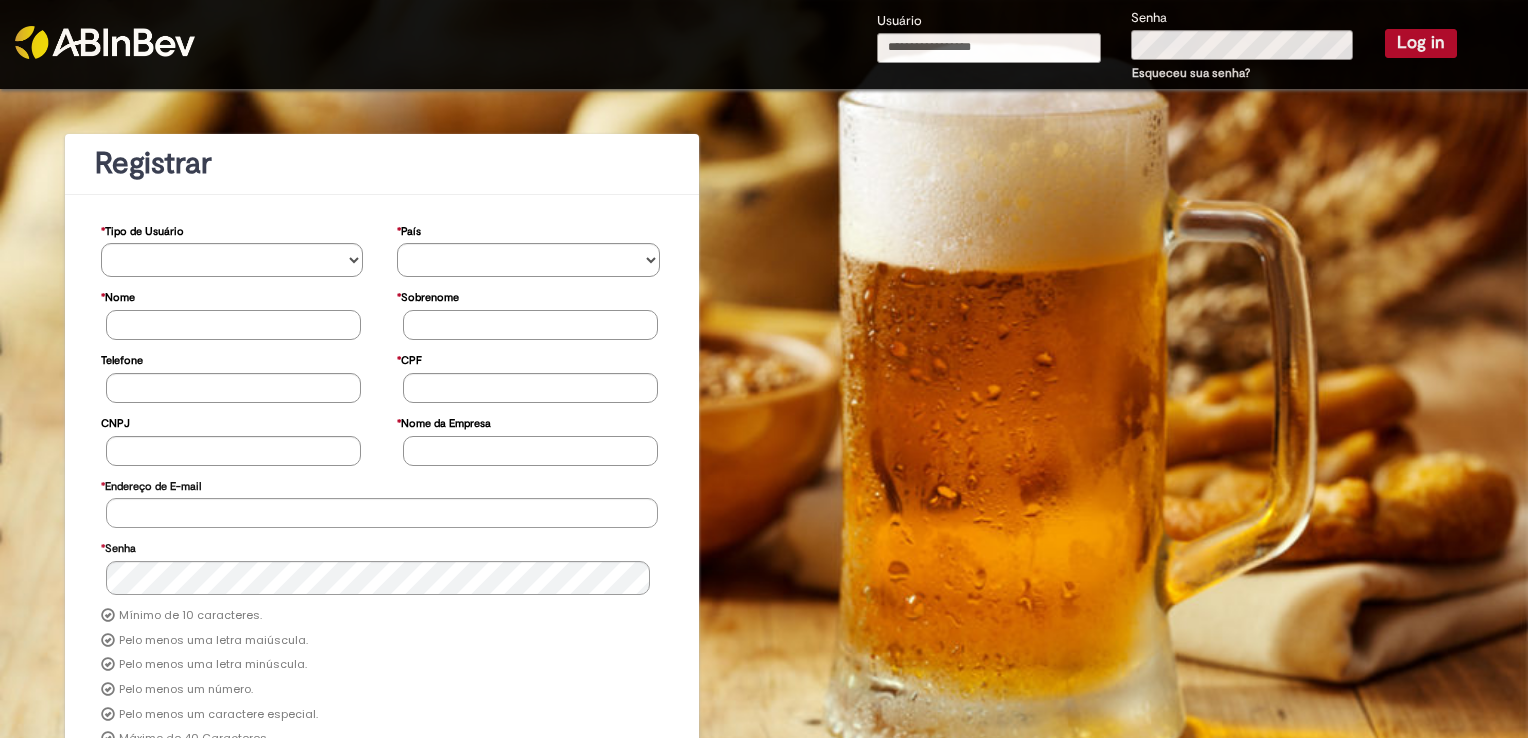 scroll, scrollTop: 0, scrollLeft: 0, axis: both 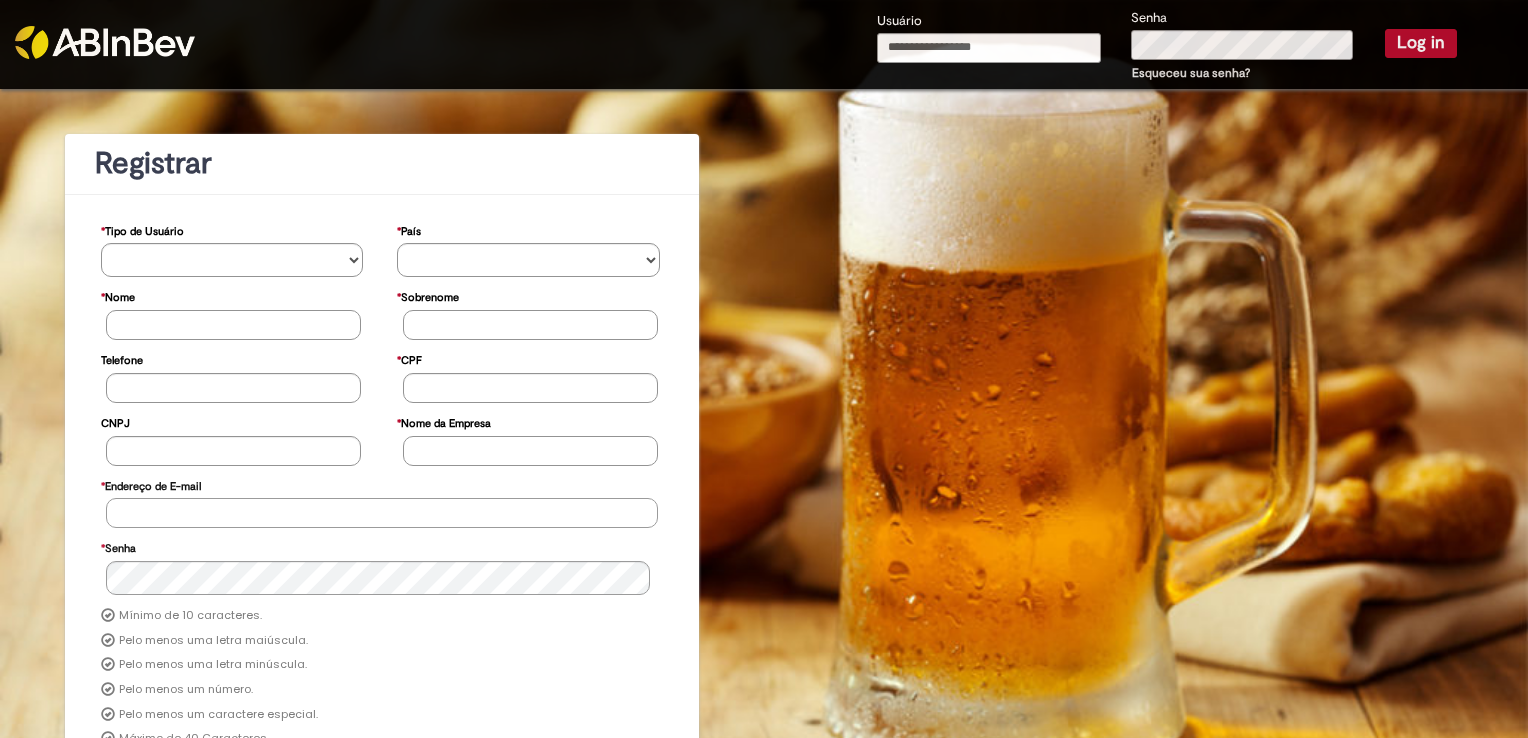 type on "**********" 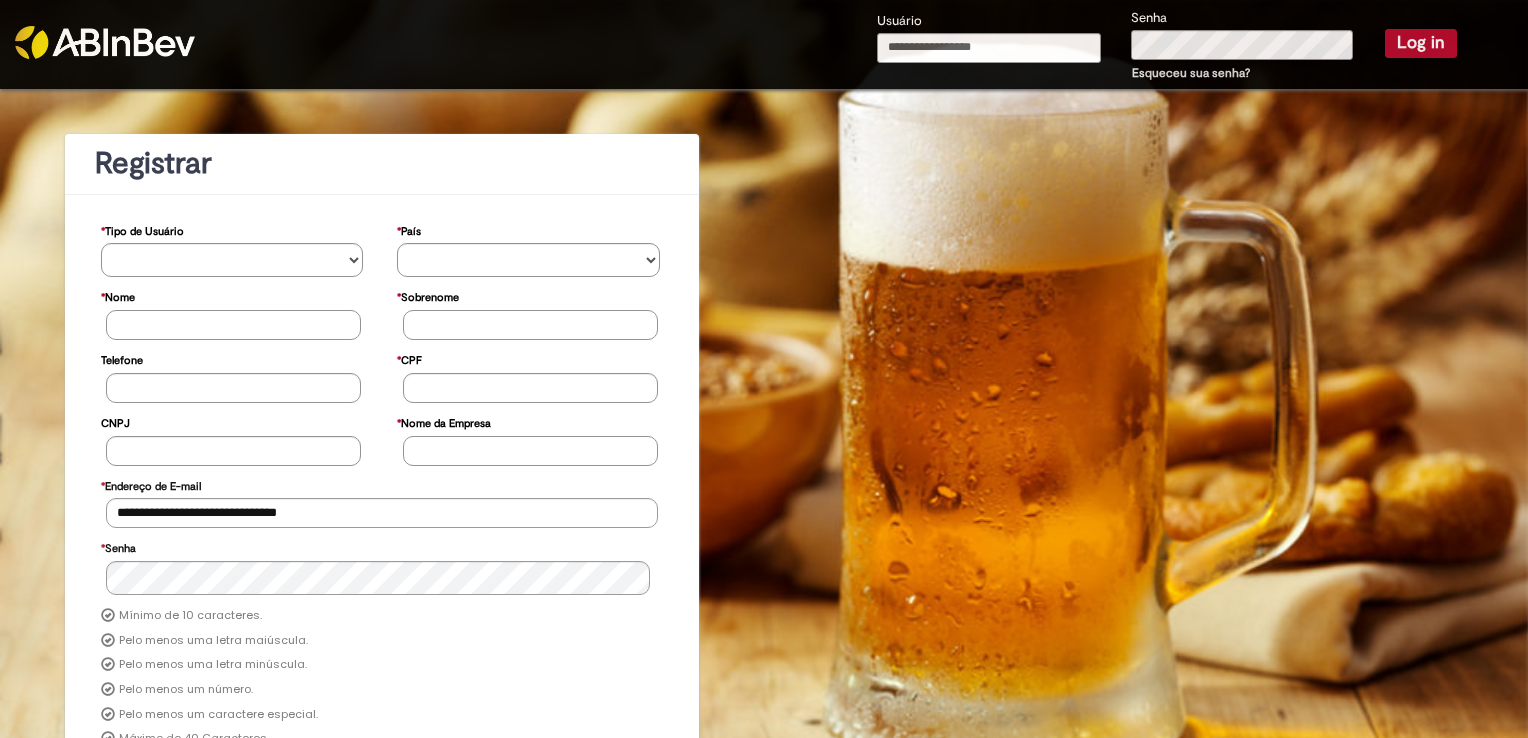 type on "**********" 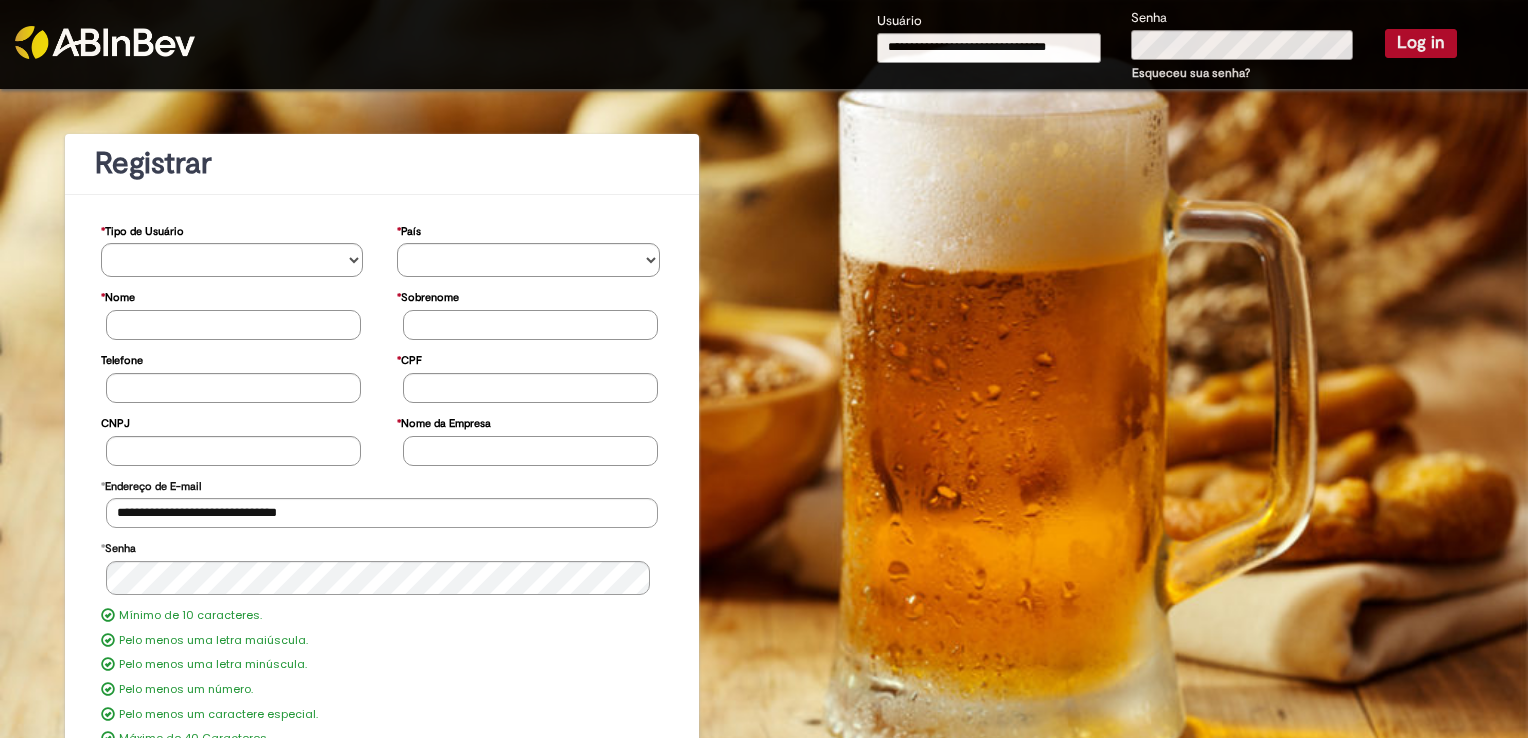click on "Log in" at bounding box center (1421, 43) 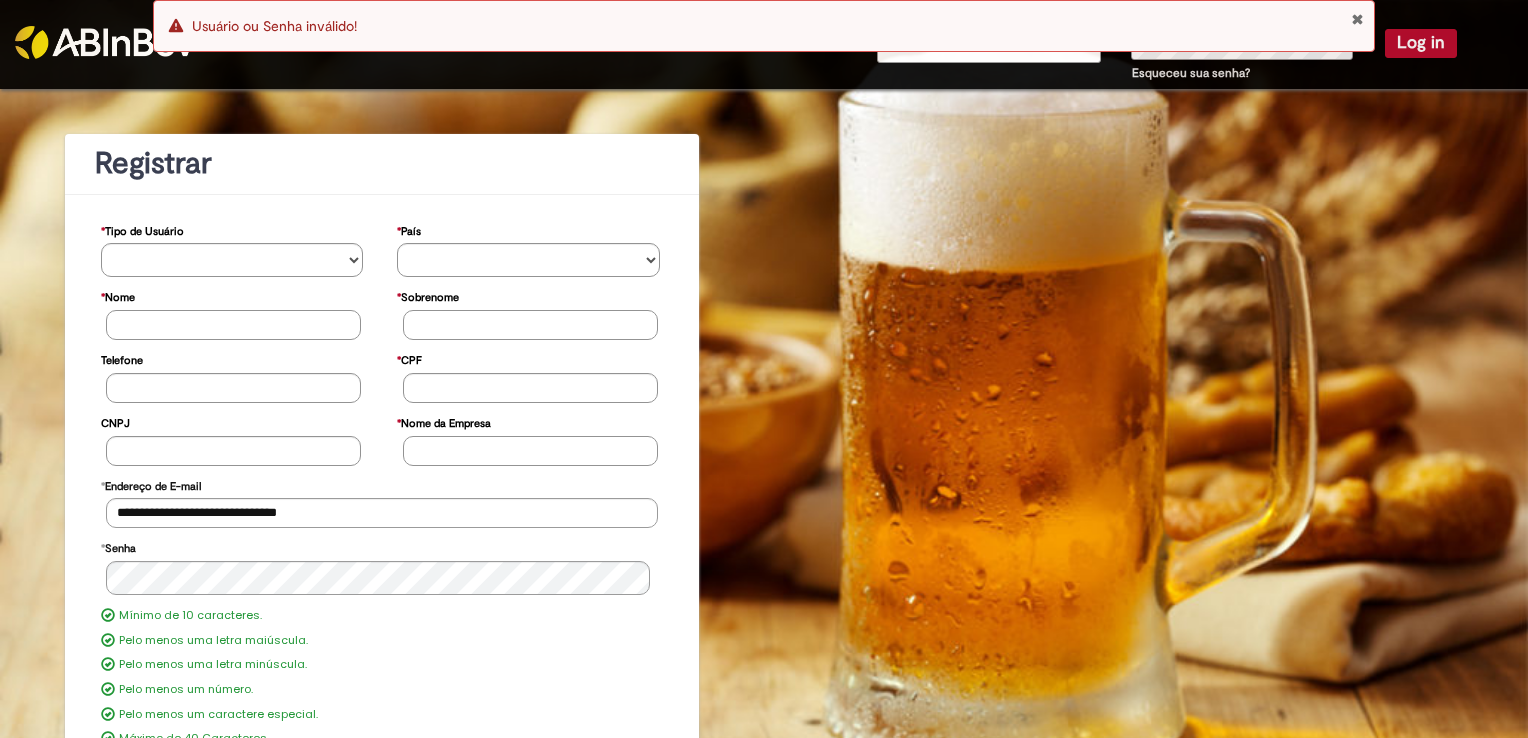 click on "Usuário
Senha       Esqueceu sua senha?
Log in" at bounding box center [1167, 46] 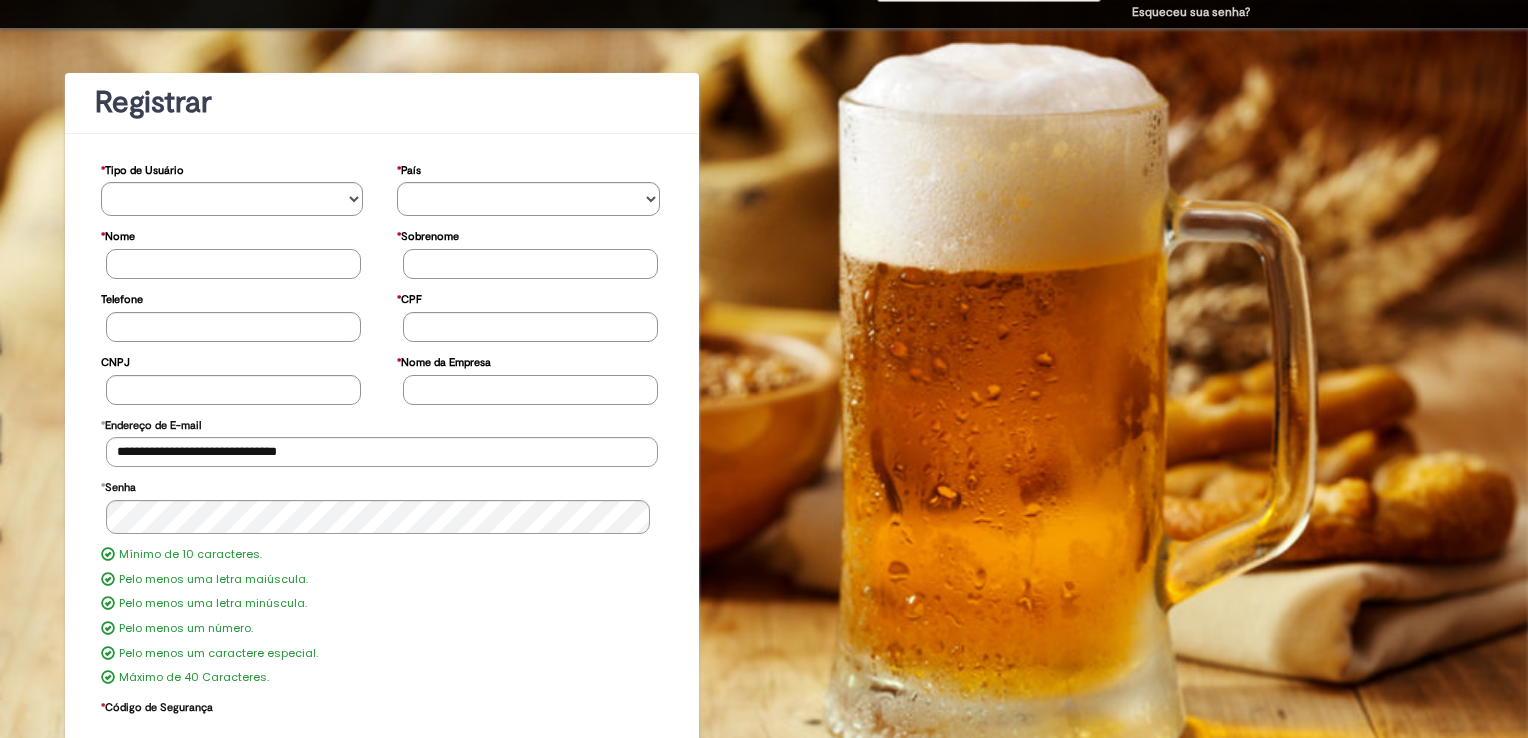 scroll, scrollTop: 181, scrollLeft: 0, axis: vertical 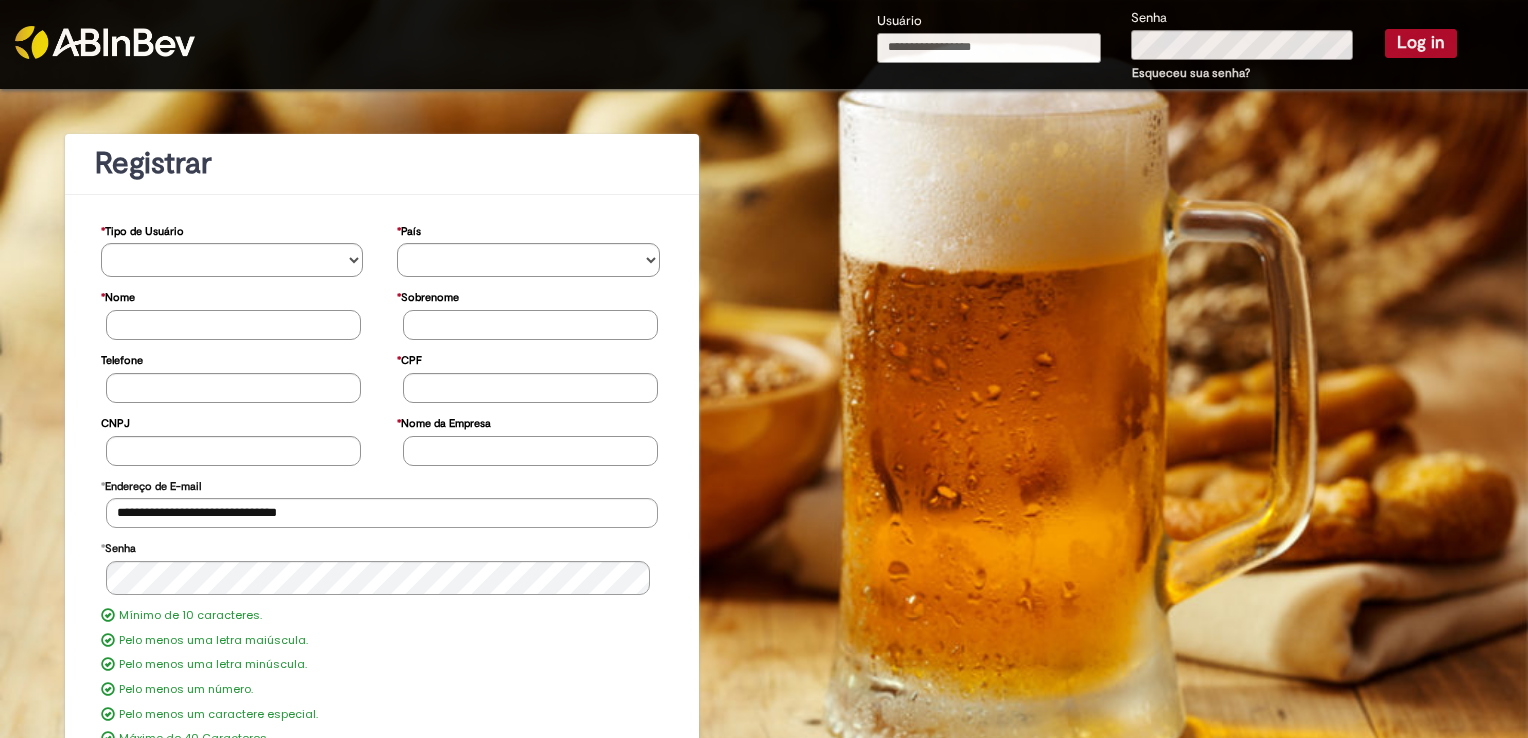 click on "Usuário" at bounding box center (989, 48) 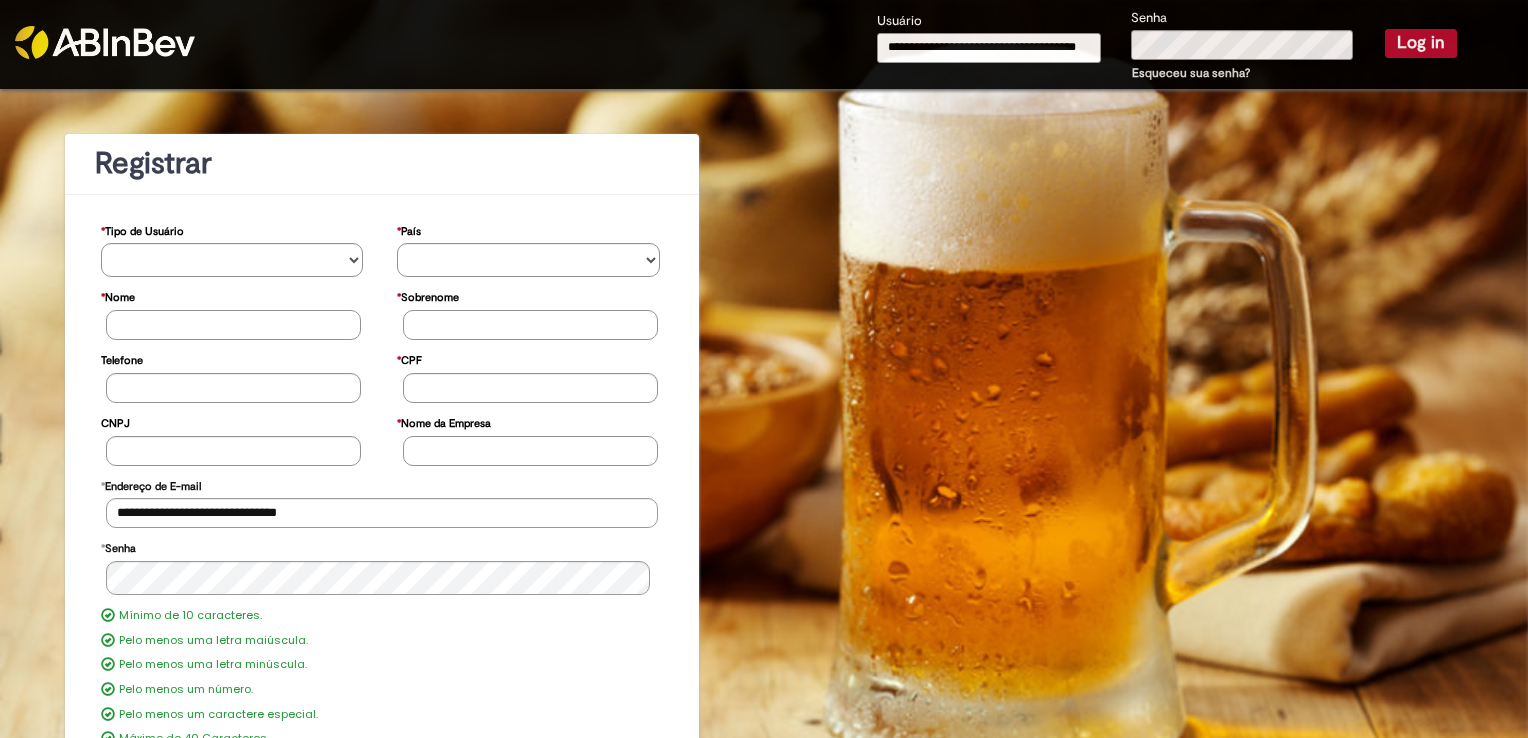 type on "**********" 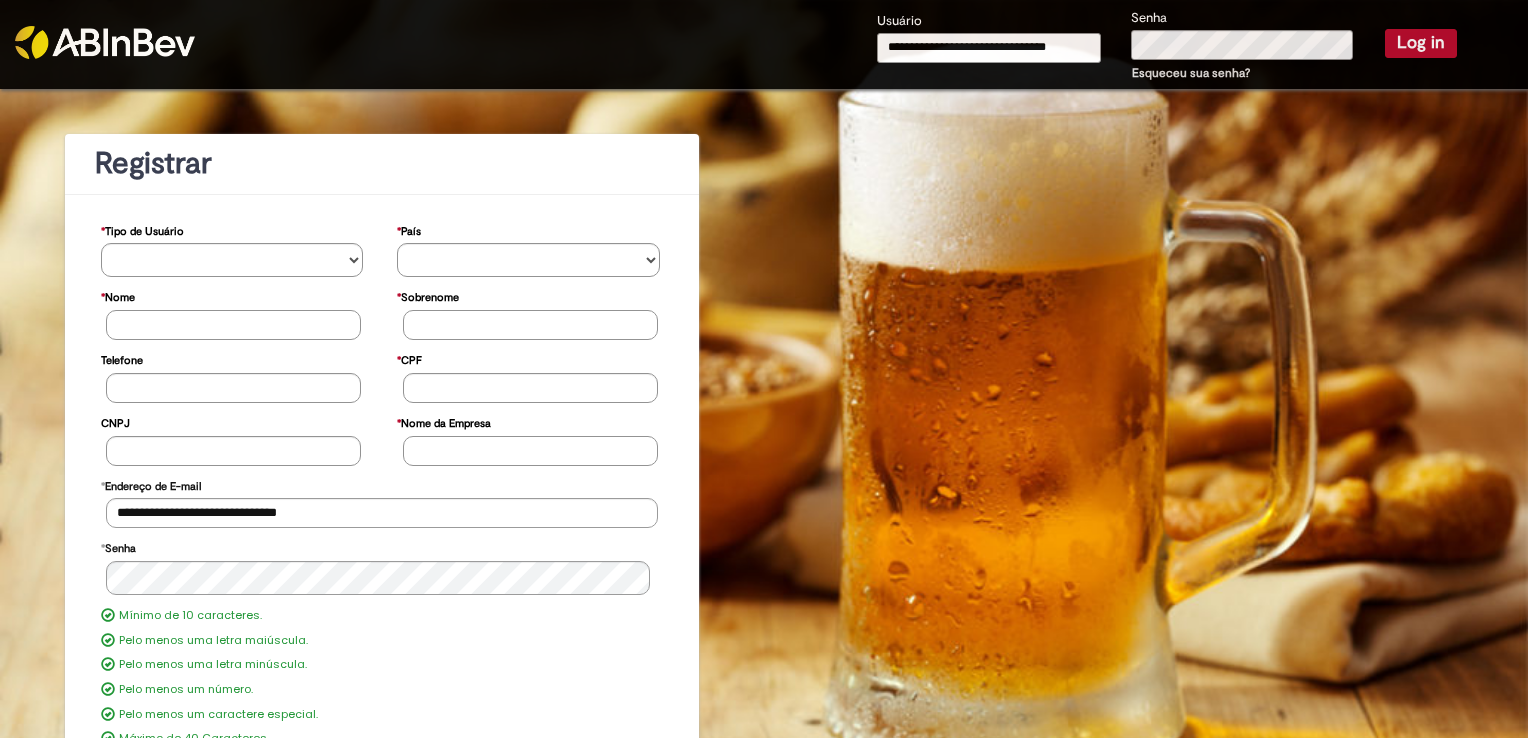 click on "**********" at bounding box center [989, 48] 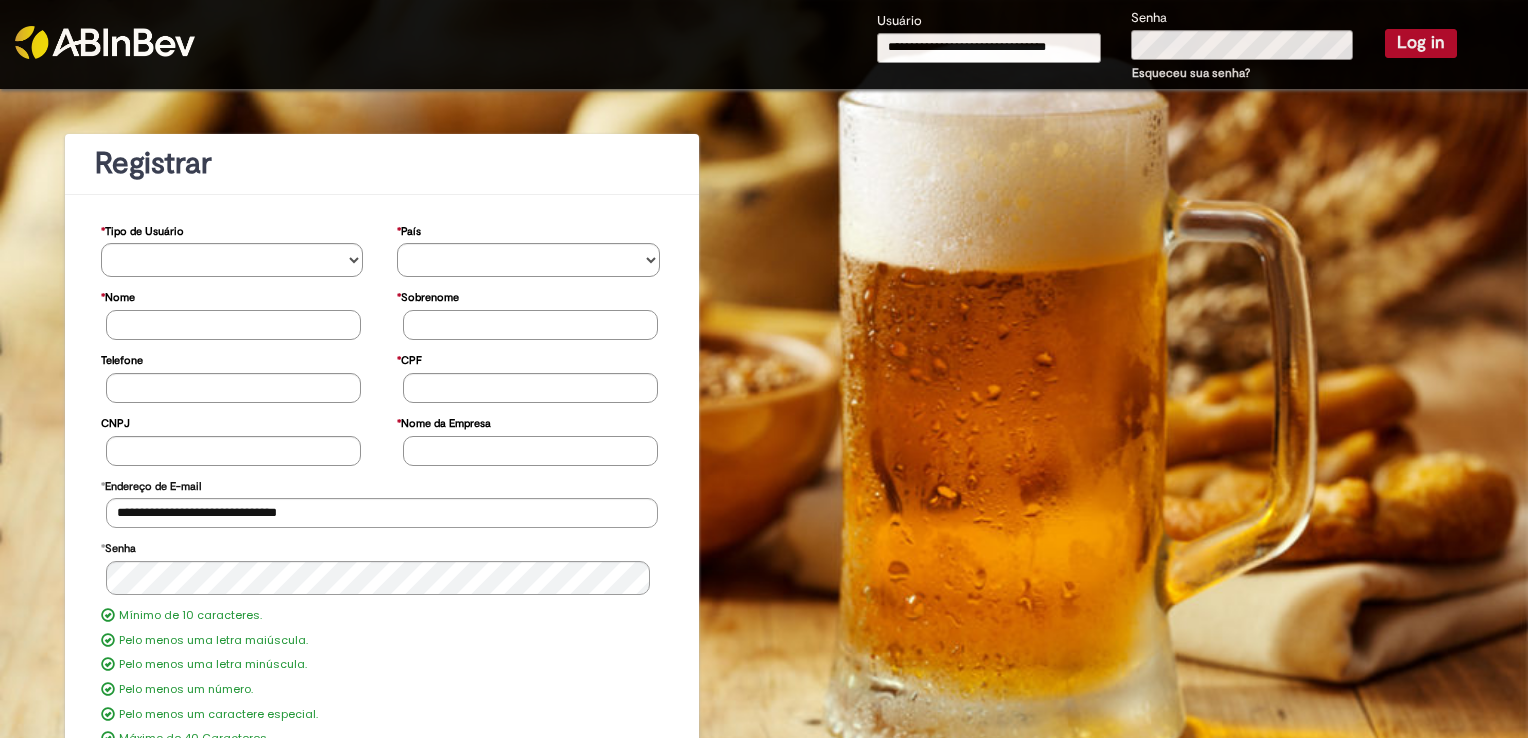 click on "Log in" at bounding box center (1421, 43) 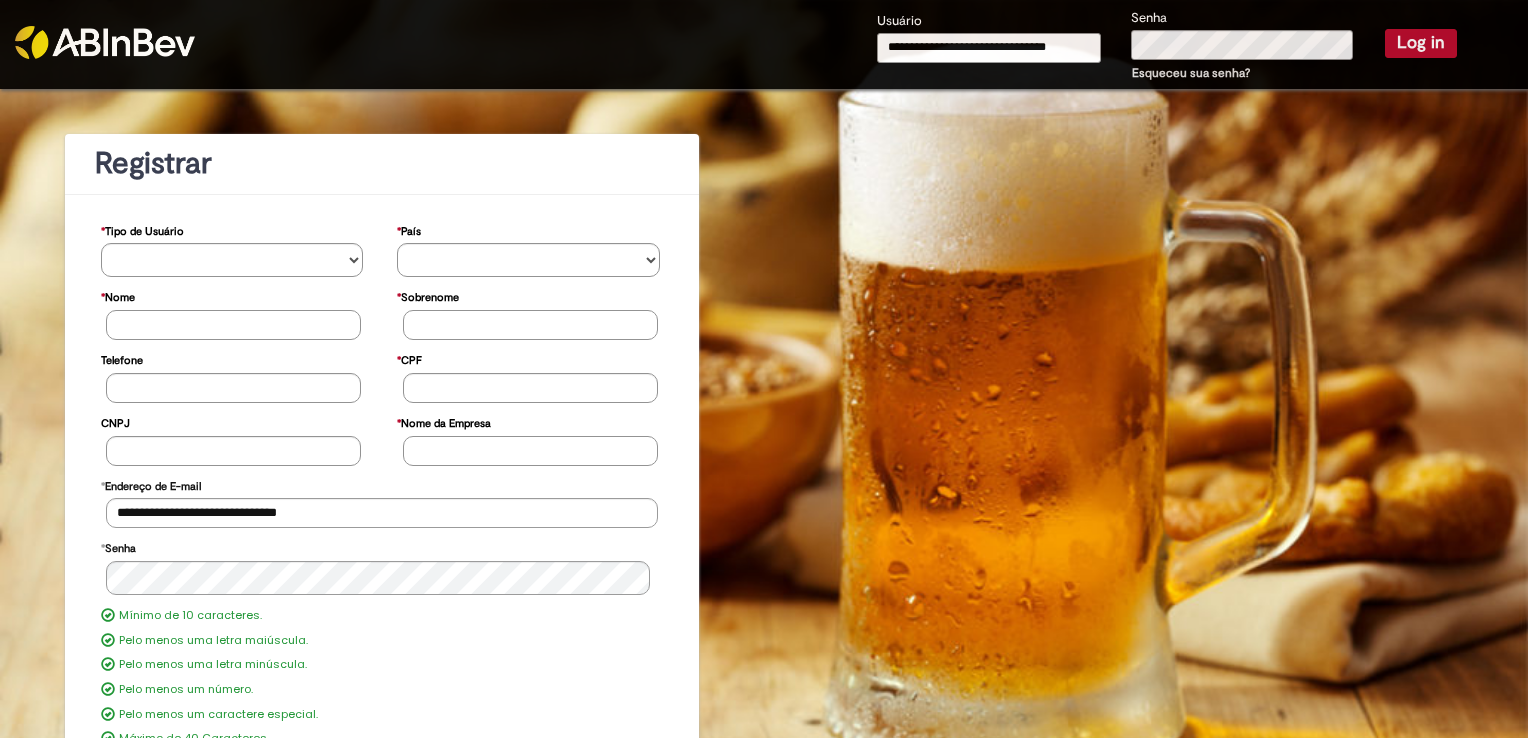type 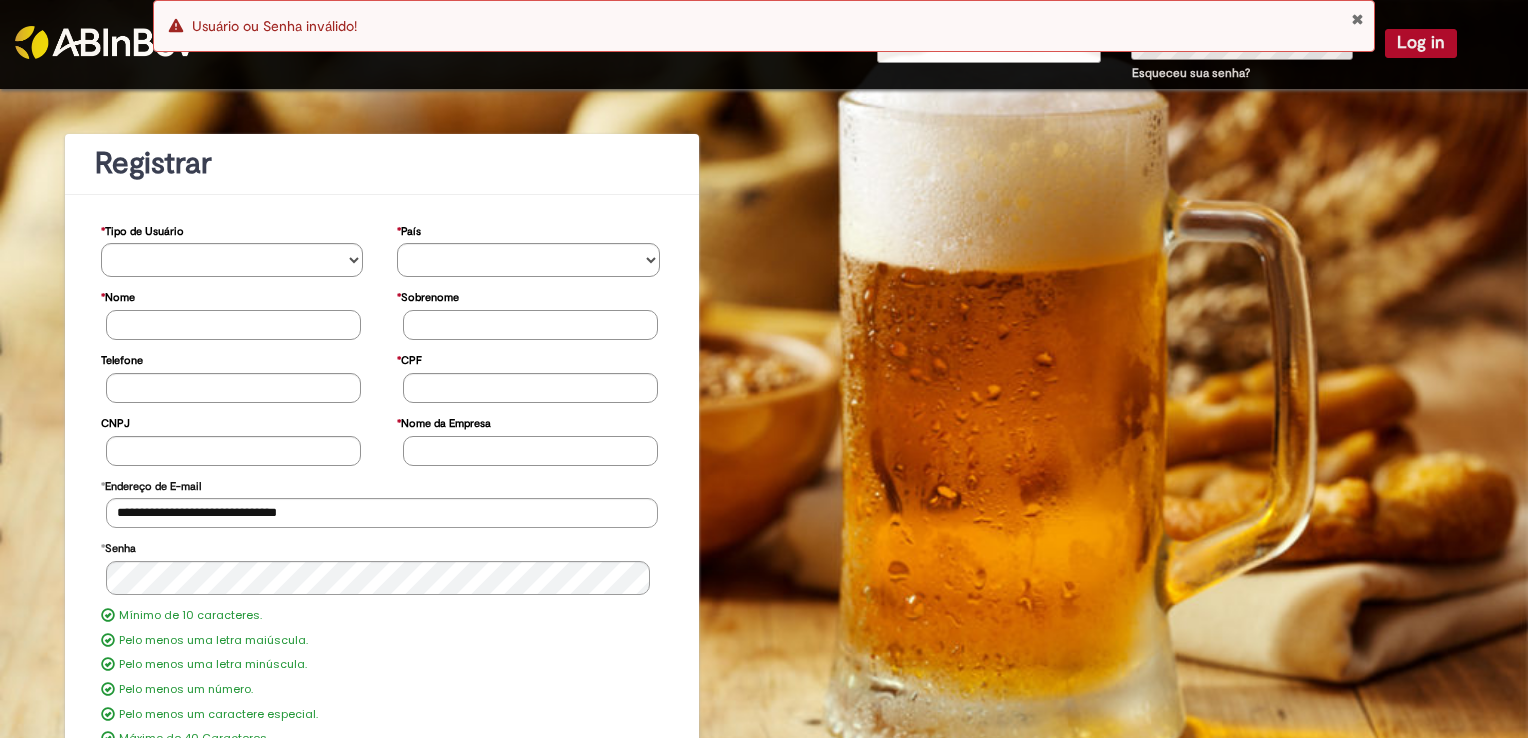 click on "**********" at bounding box center [764, 508] 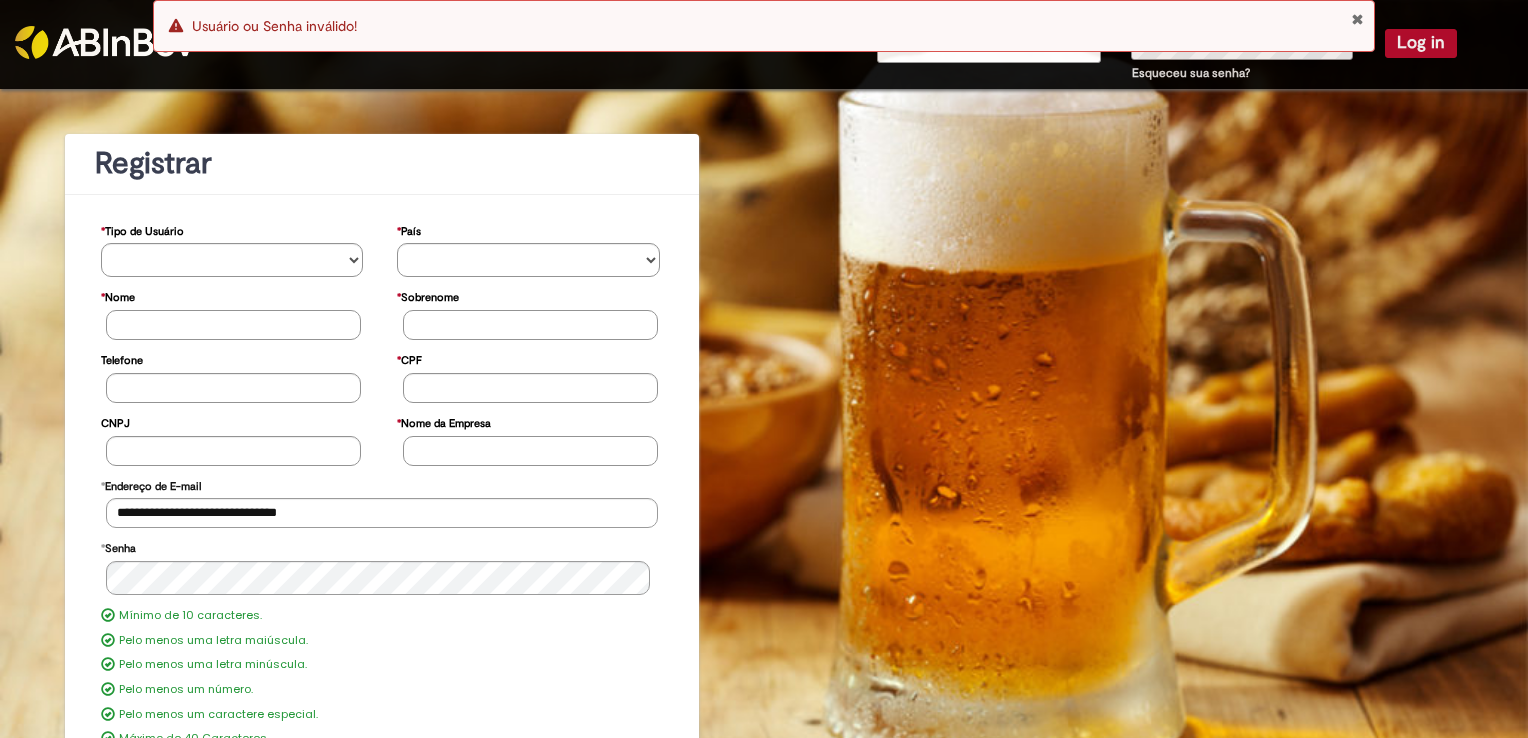 click on "Esqueceu sua senha?" at bounding box center (1191, 73) 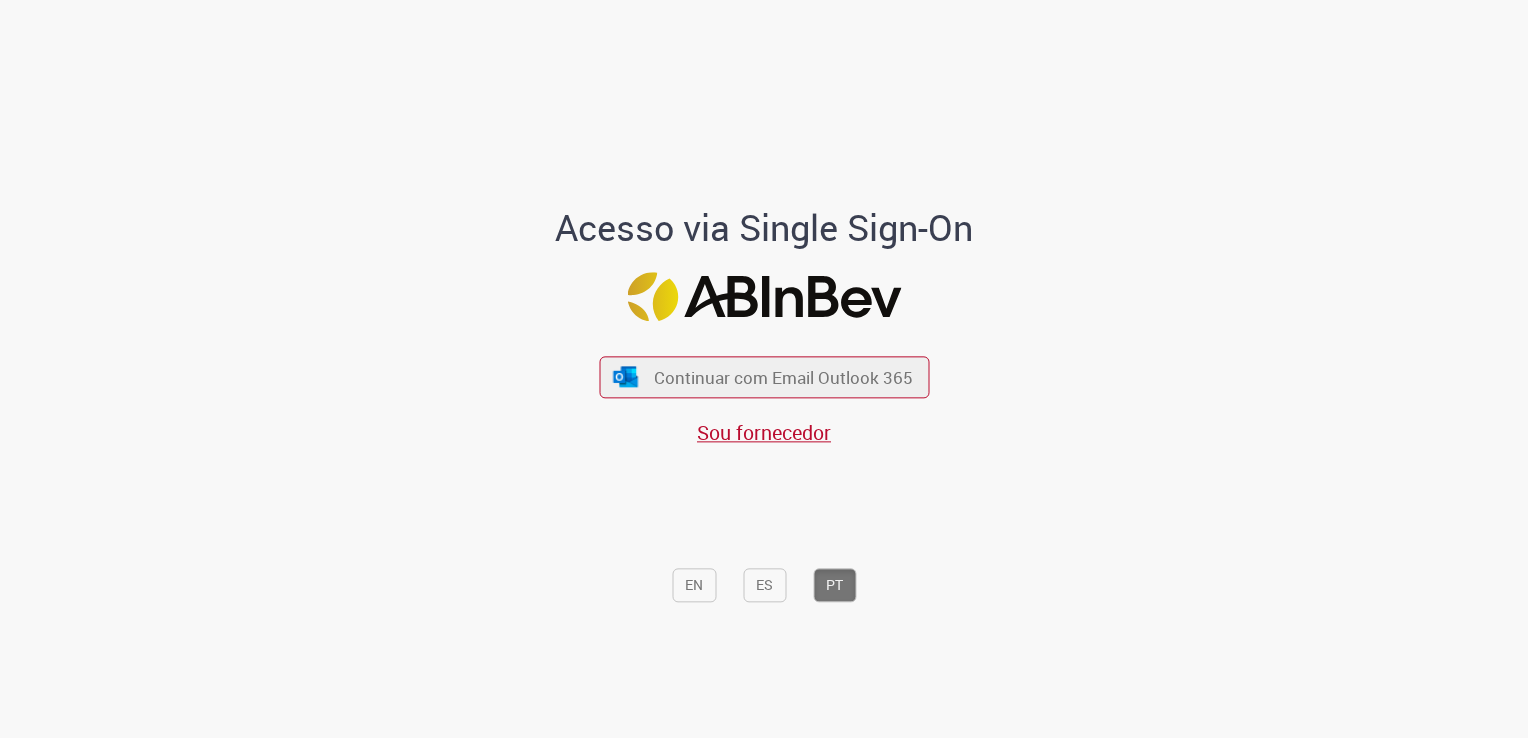 scroll, scrollTop: 0, scrollLeft: 0, axis: both 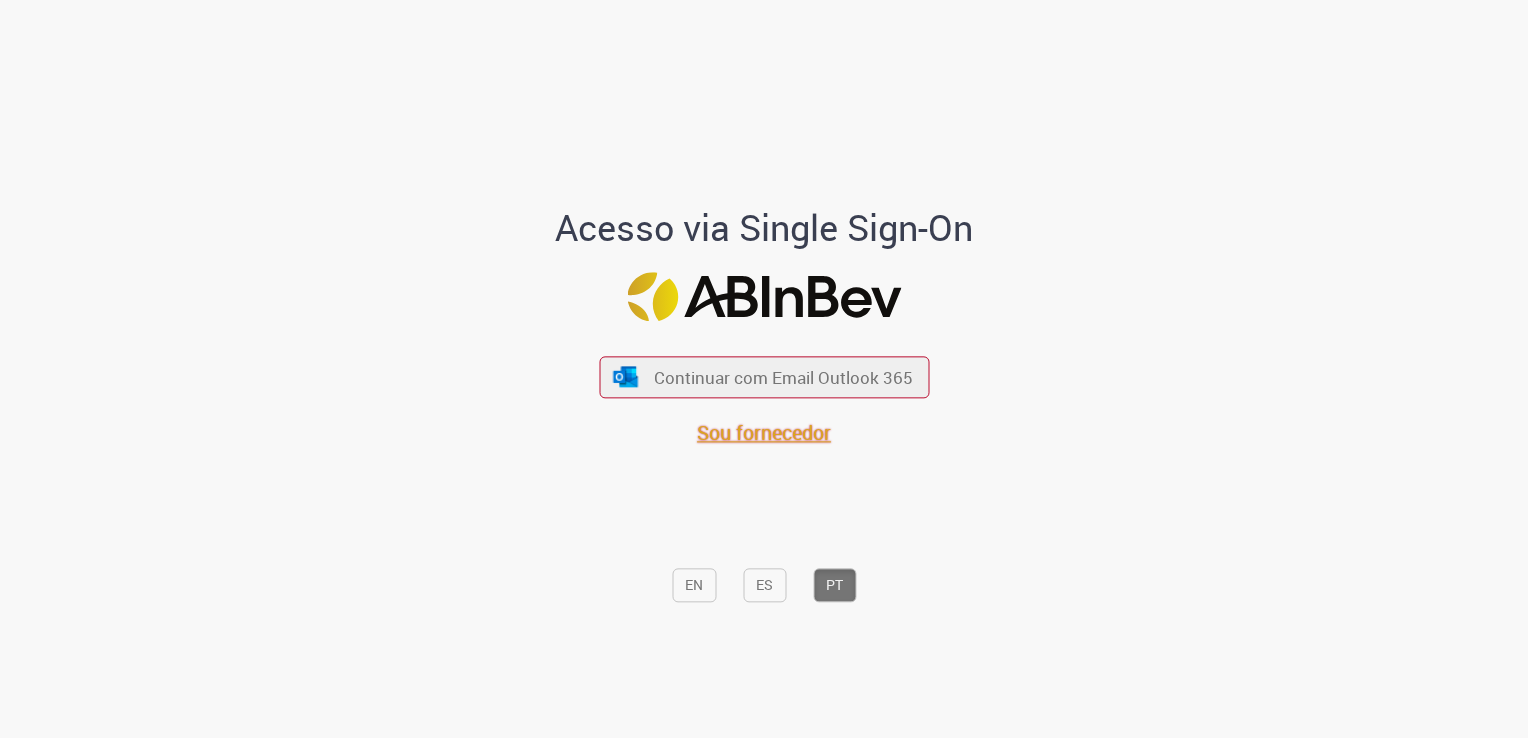 click on "Sou fornecedor" at bounding box center (764, 432) 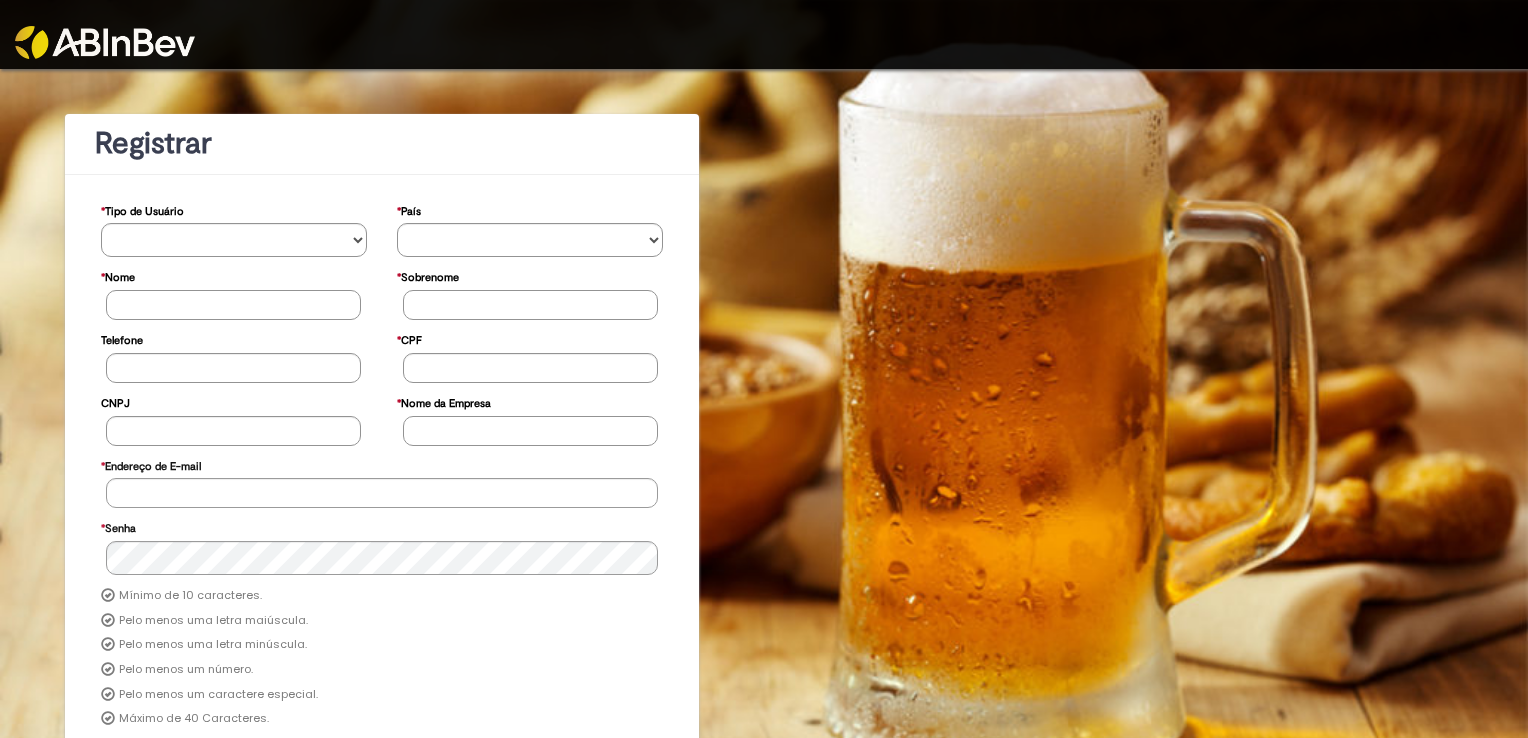 scroll, scrollTop: 0, scrollLeft: 0, axis: both 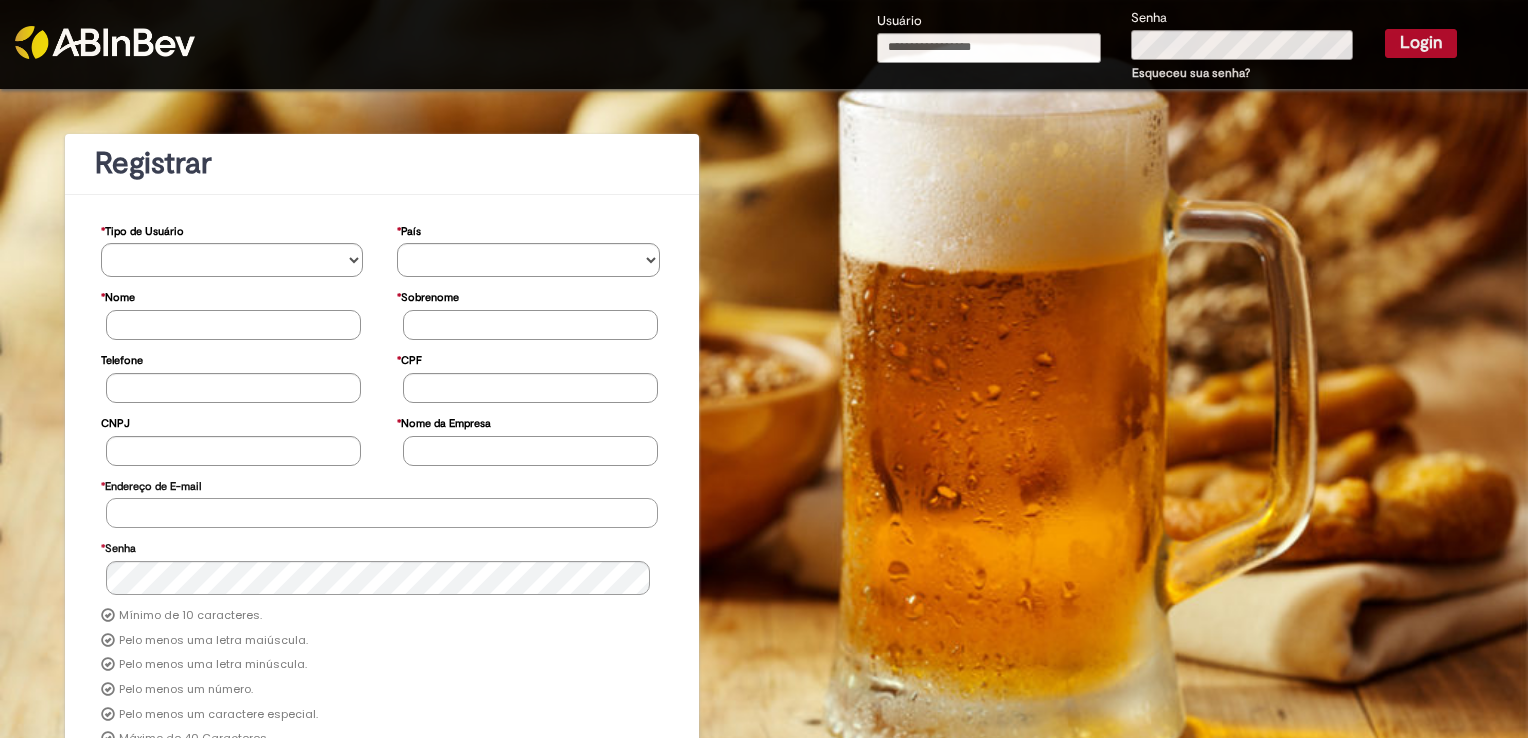 type on "**********" 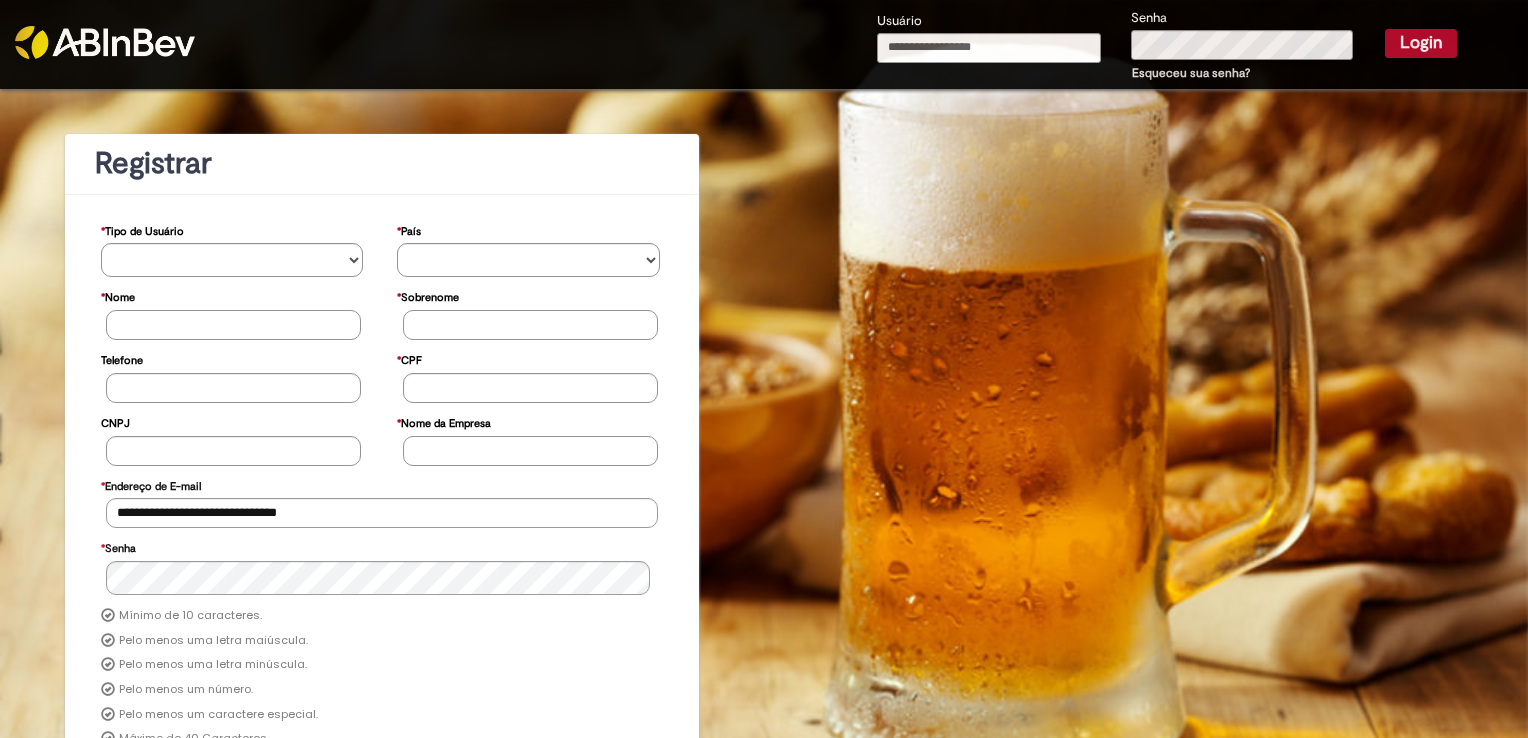 type on "**********" 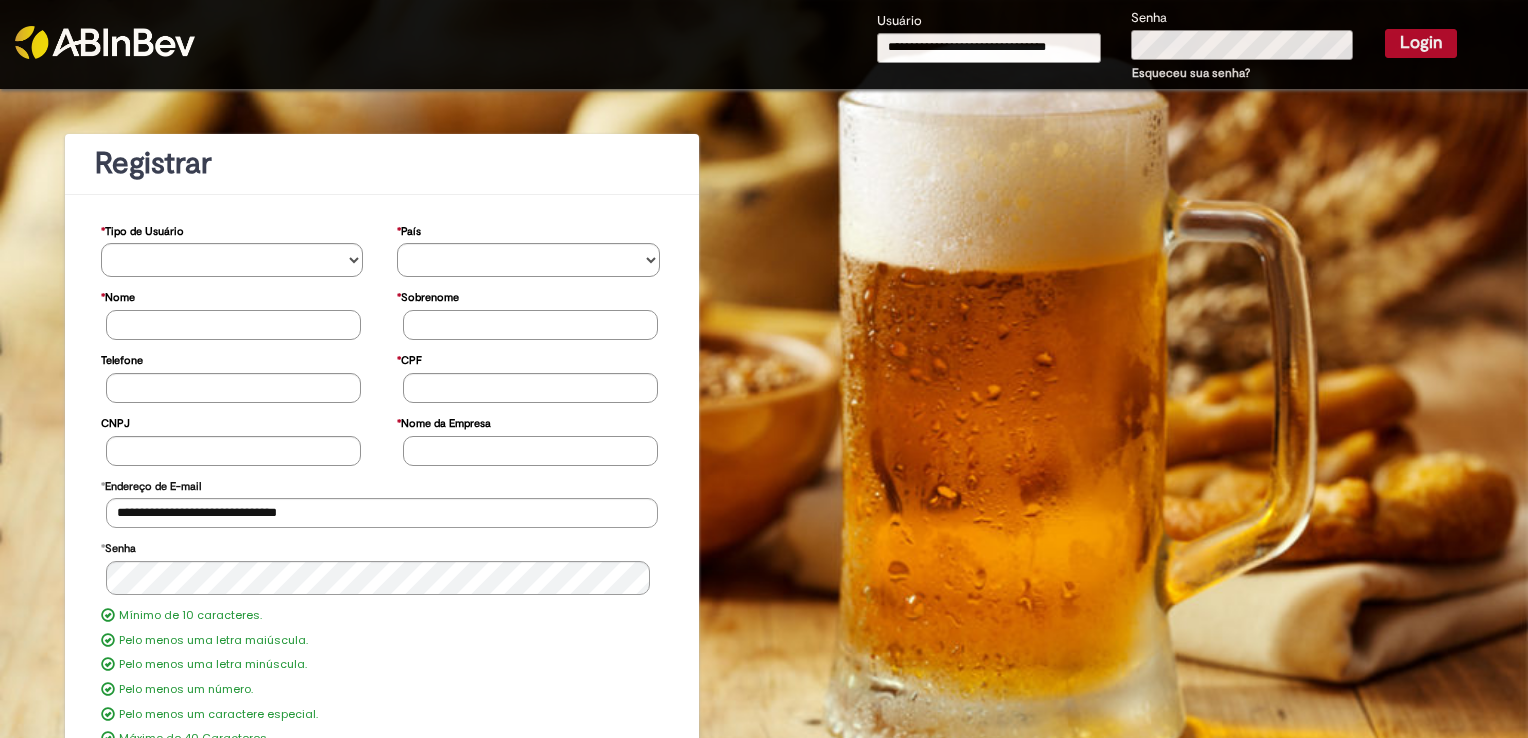 click on "**********" at bounding box center [1167, 46] 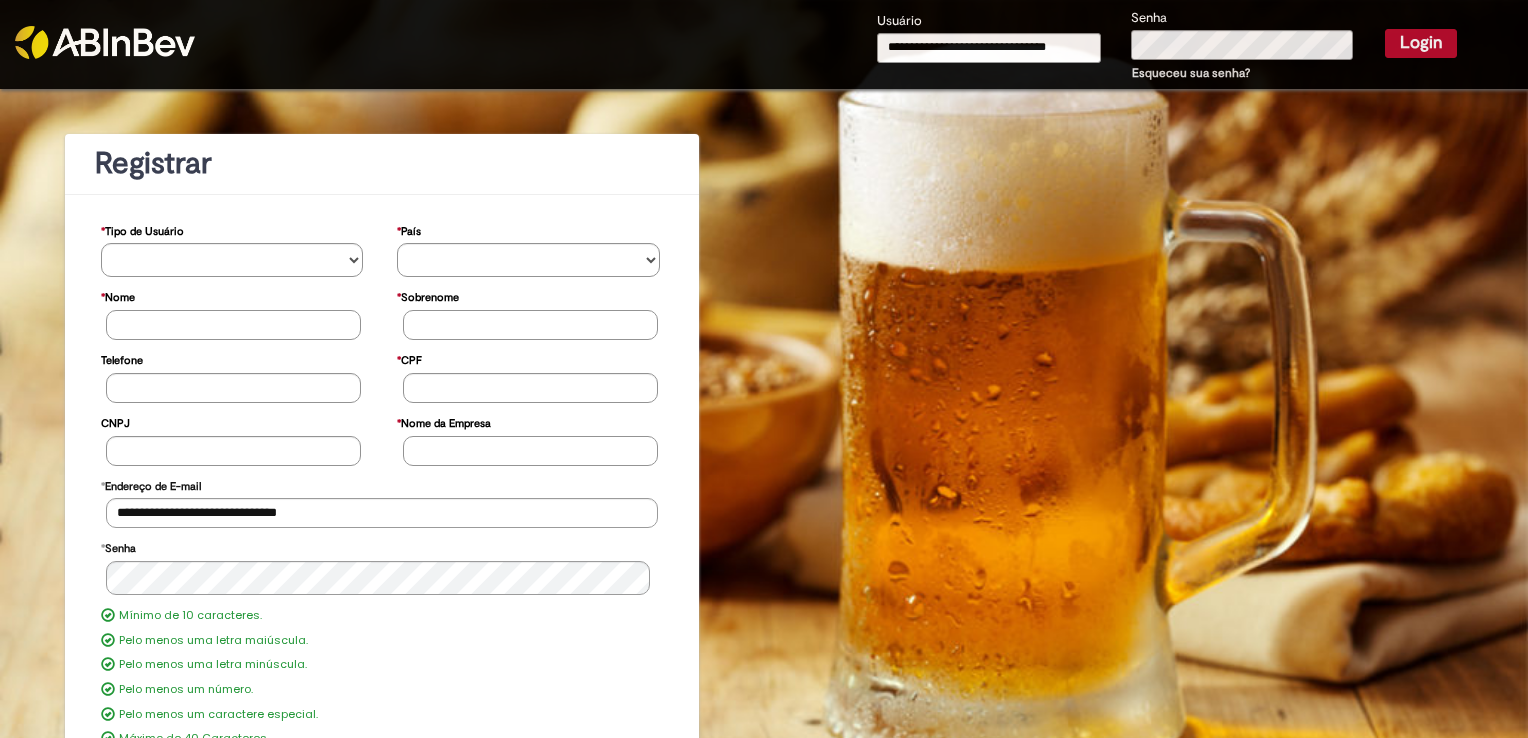 click on "Login" at bounding box center [1421, 43] 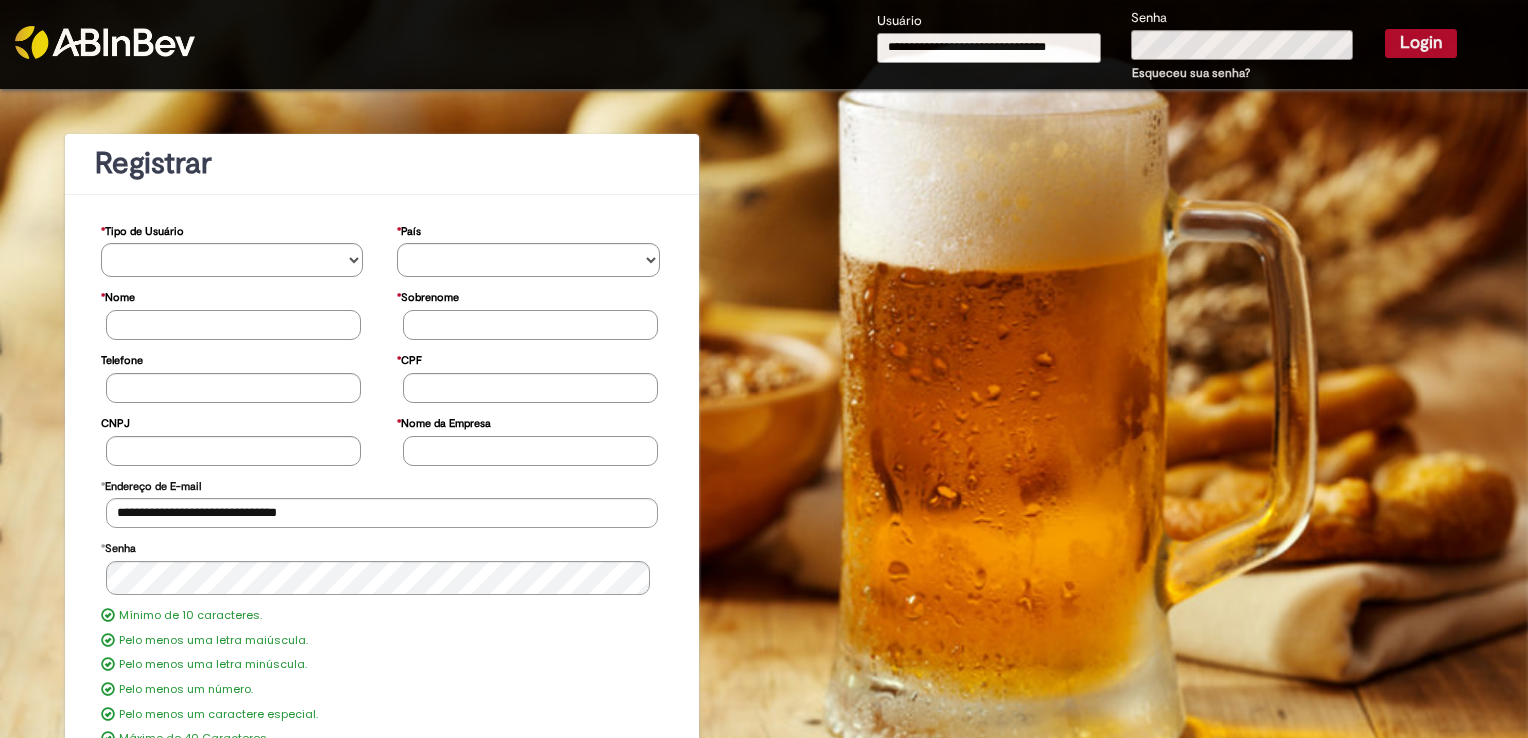 type 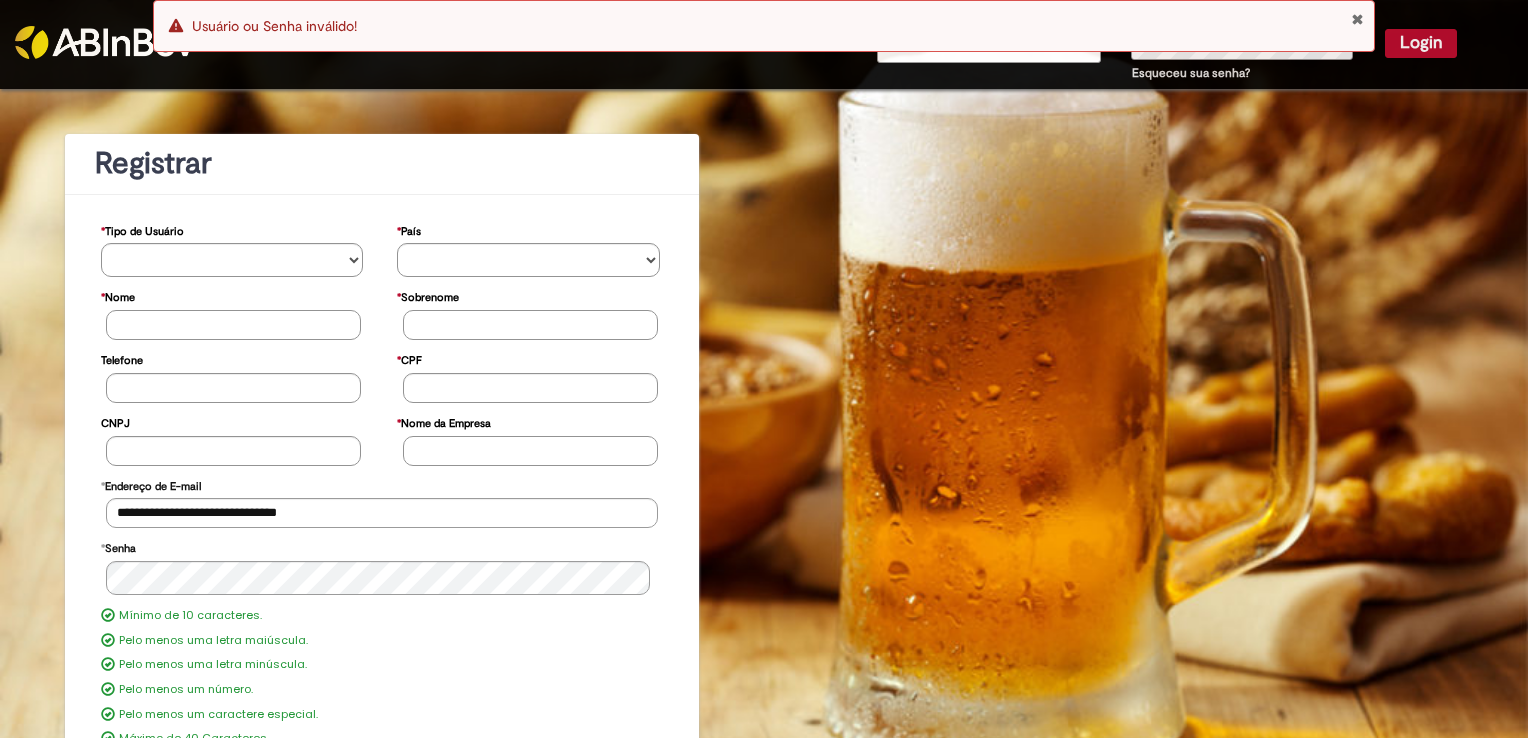 click at bounding box center (1357, 19) 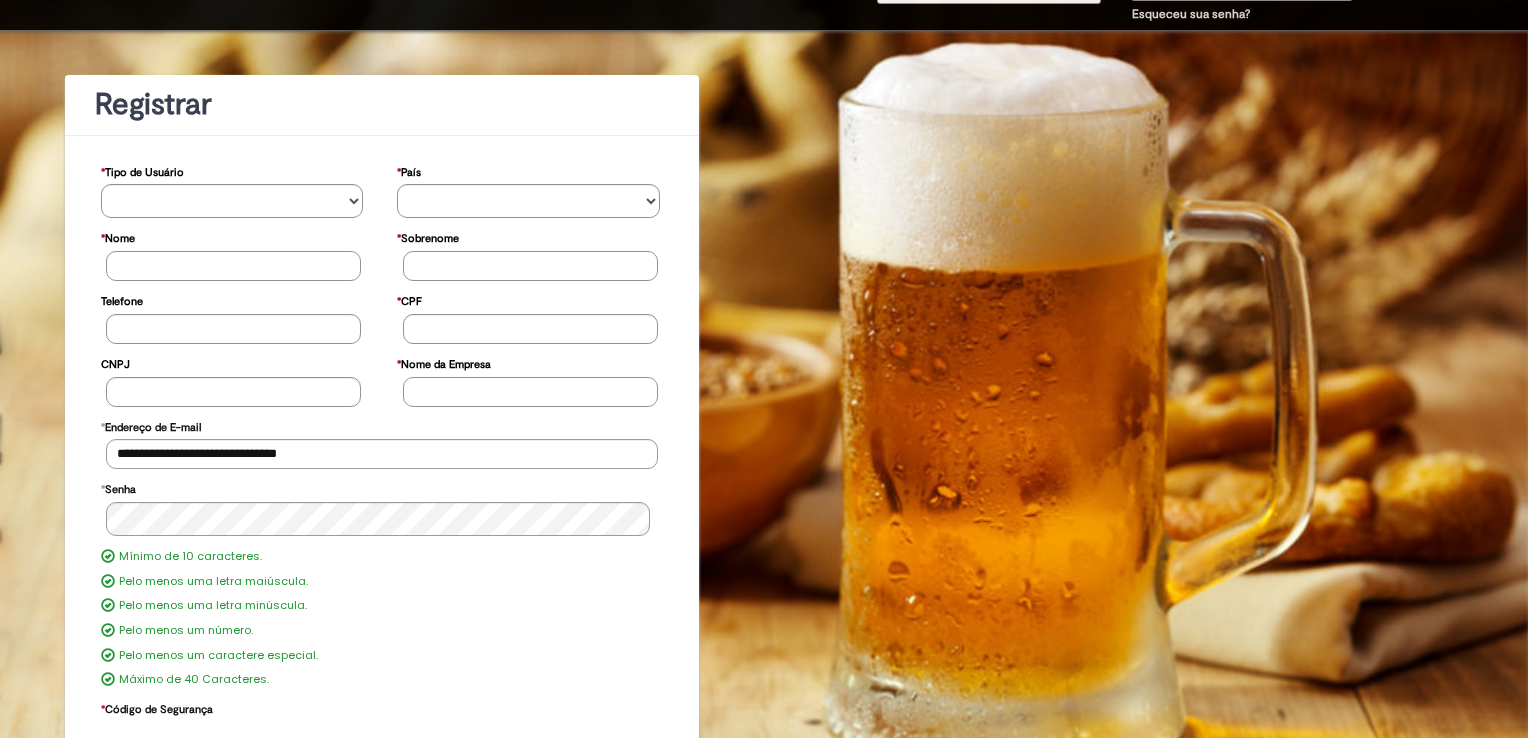 scroll, scrollTop: 0, scrollLeft: 0, axis: both 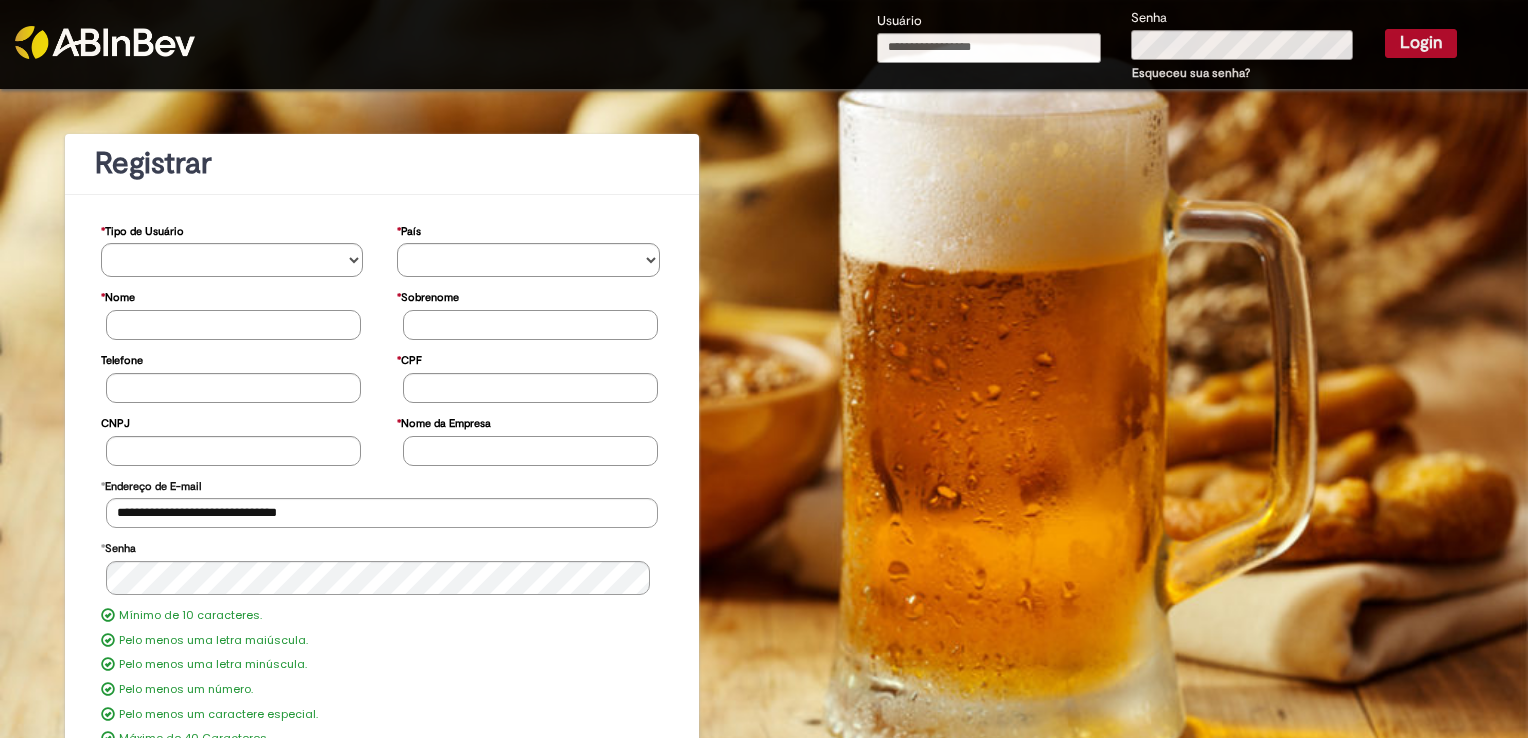 click on "Esqueceu sua senha?" at bounding box center (1191, 73) 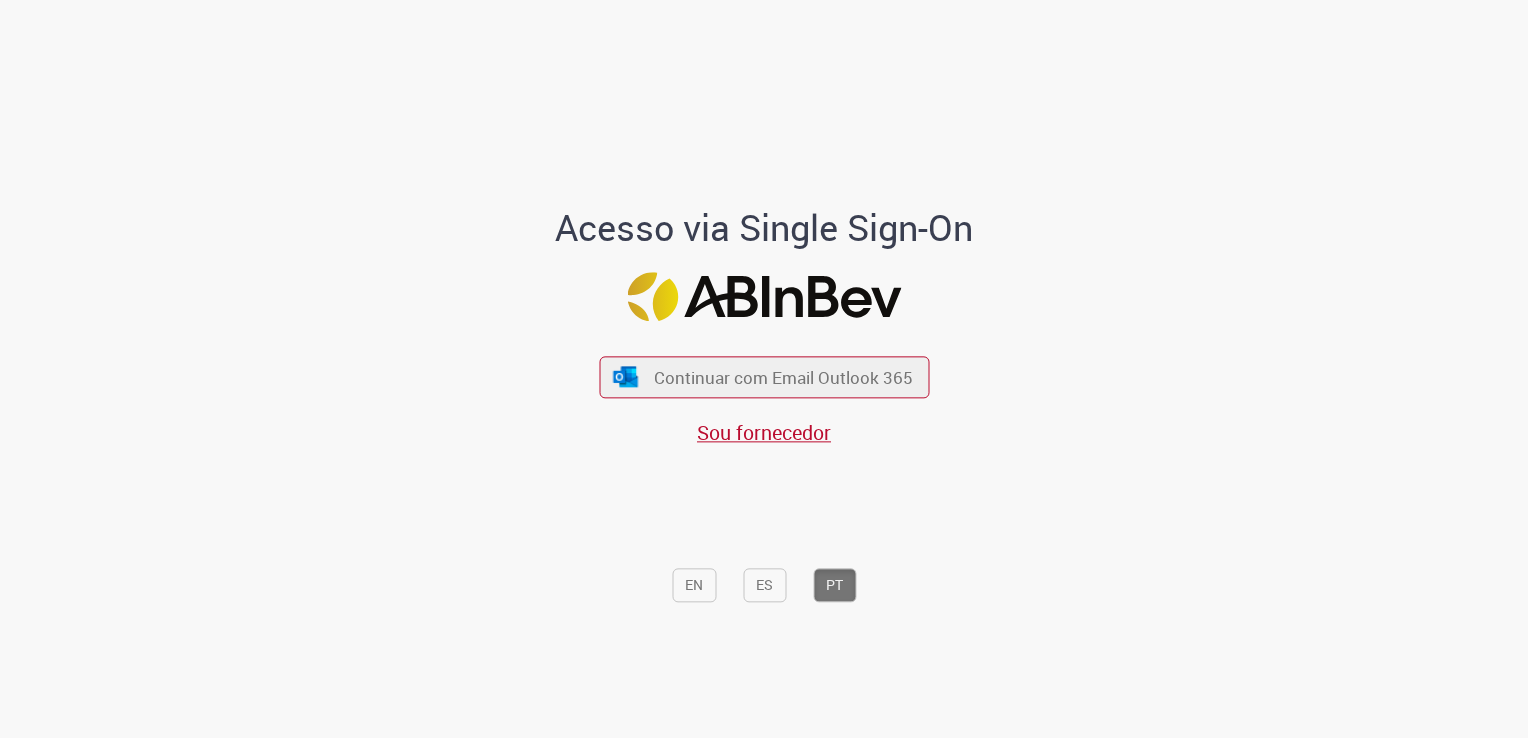 scroll, scrollTop: 0, scrollLeft: 0, axis: both 